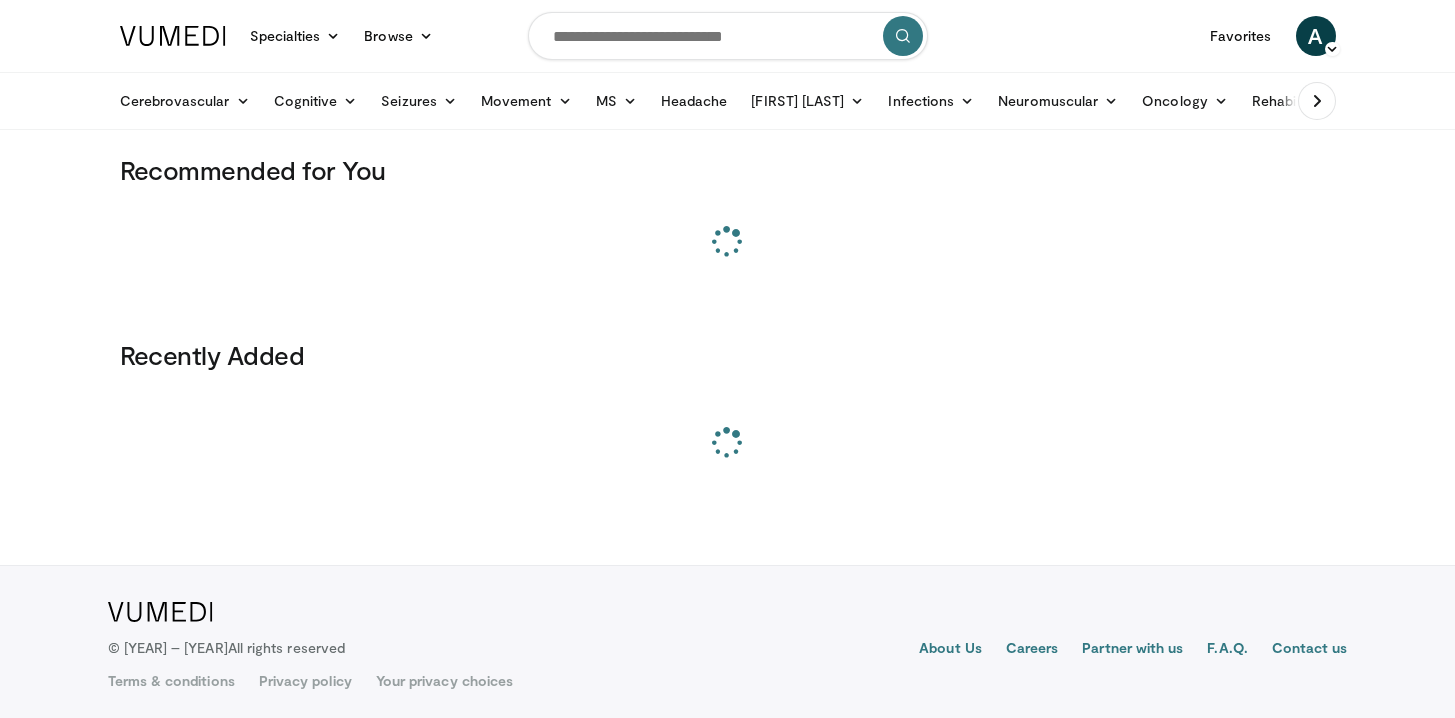 scroll, scrollTop: 0, scrollLeft: 0, axis: both 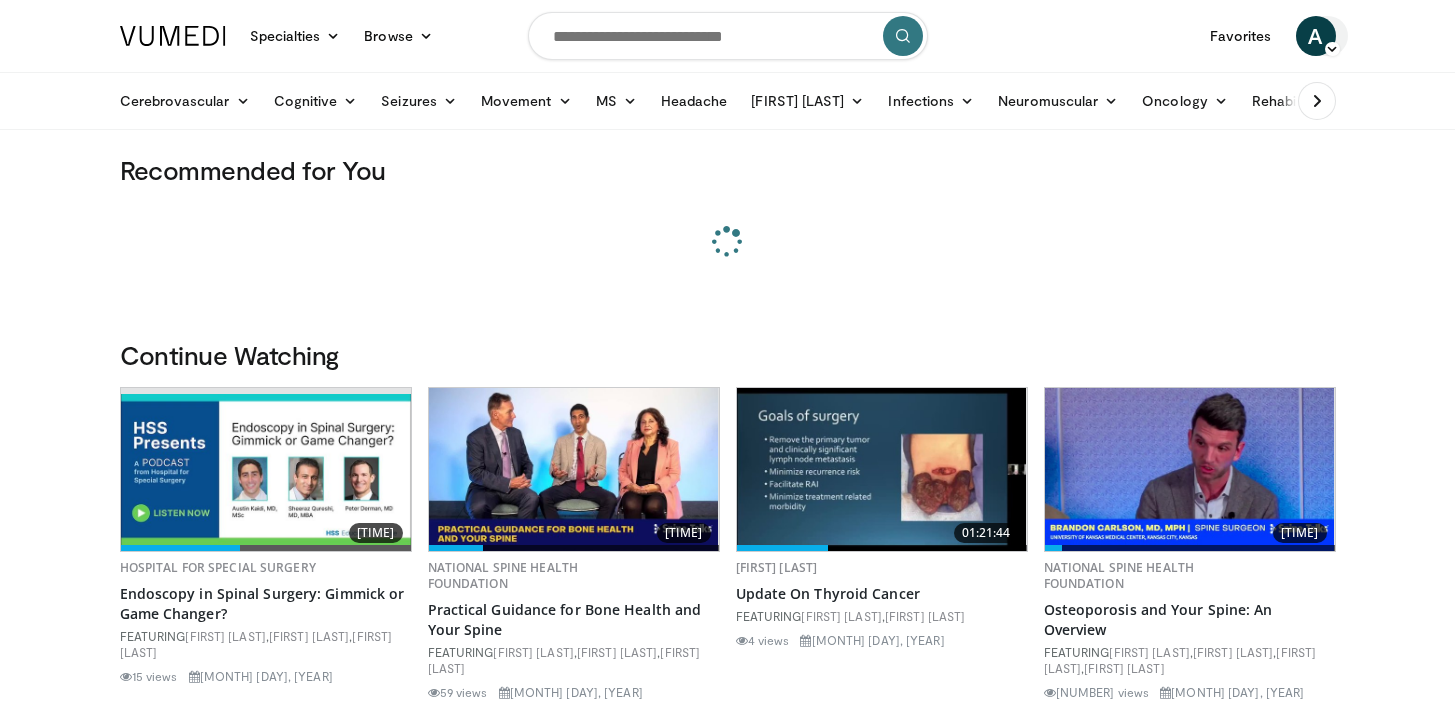 click at bounding box center (1332, 49) 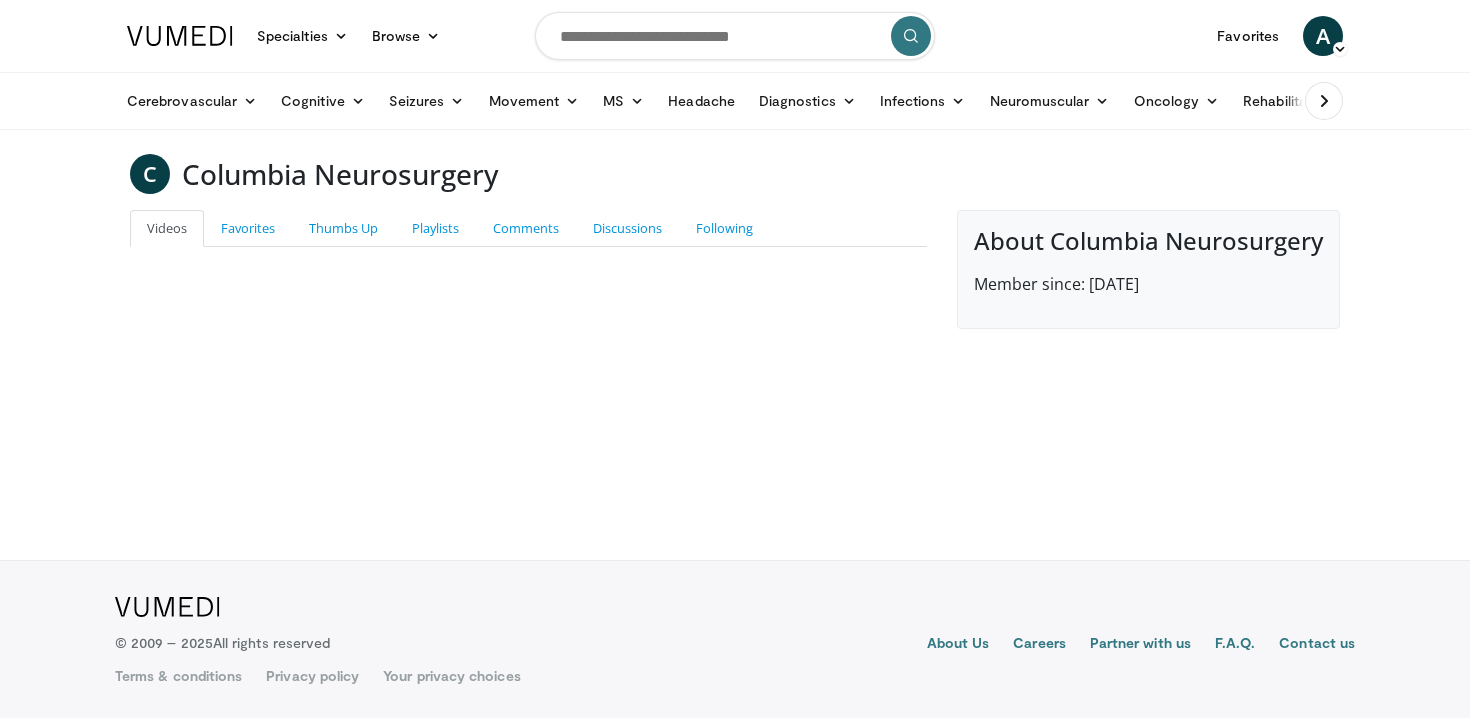 scroll, scrollTop: 0, scrollLeft: 0, axis: both 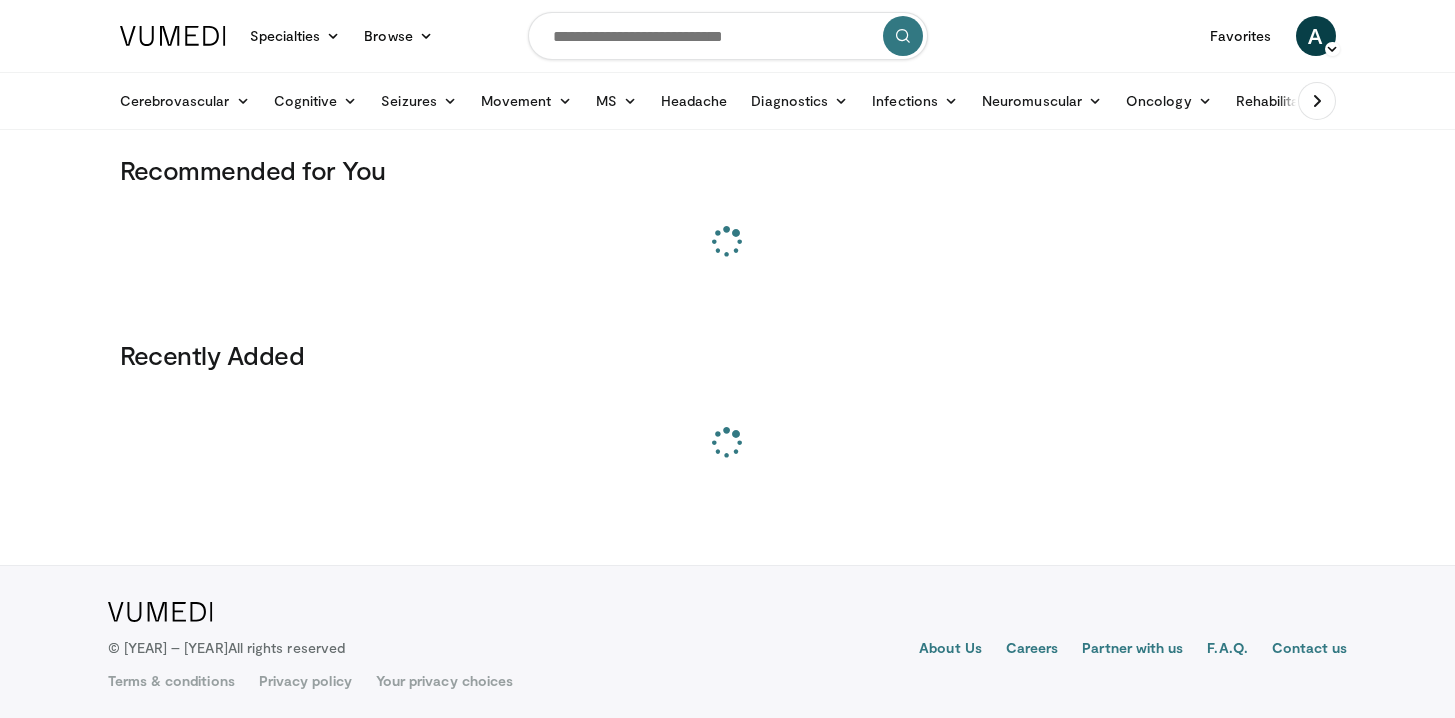 click at bounding box center [728, 36] 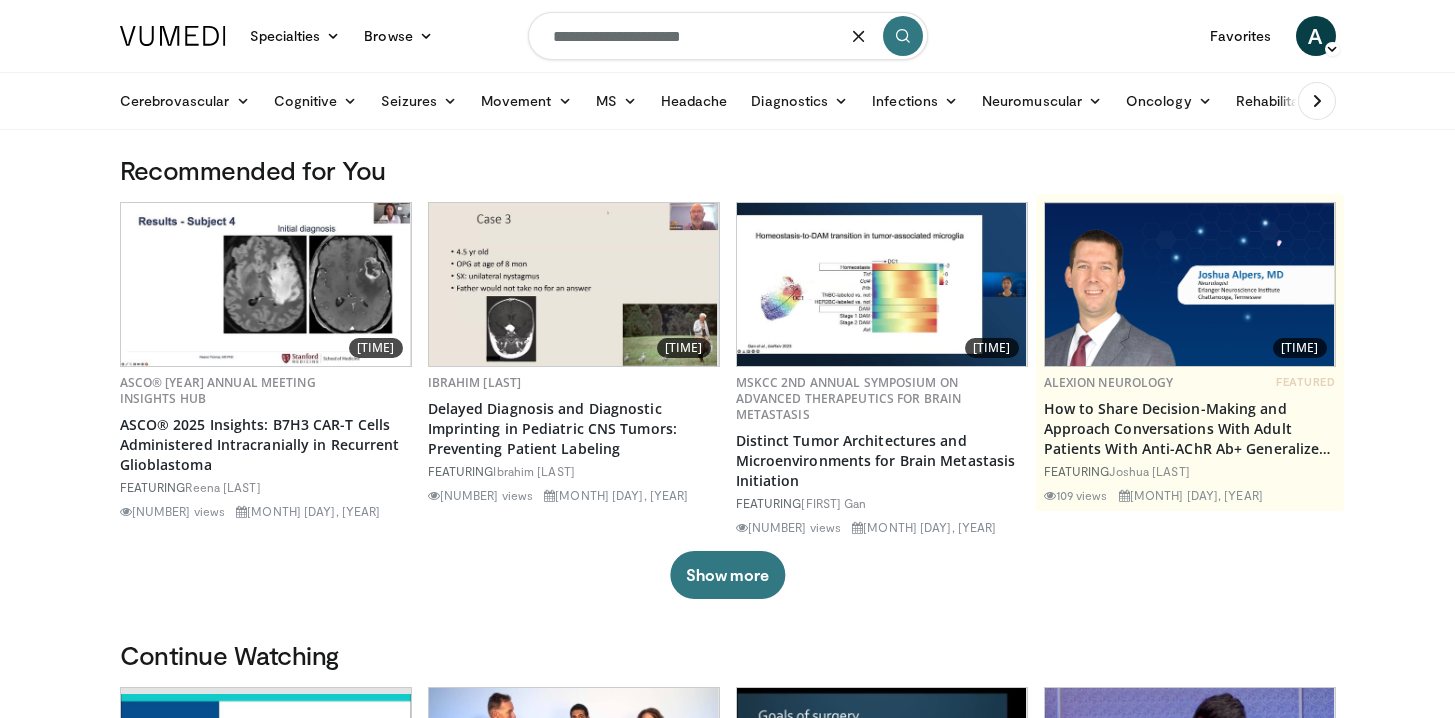 type on "**********" 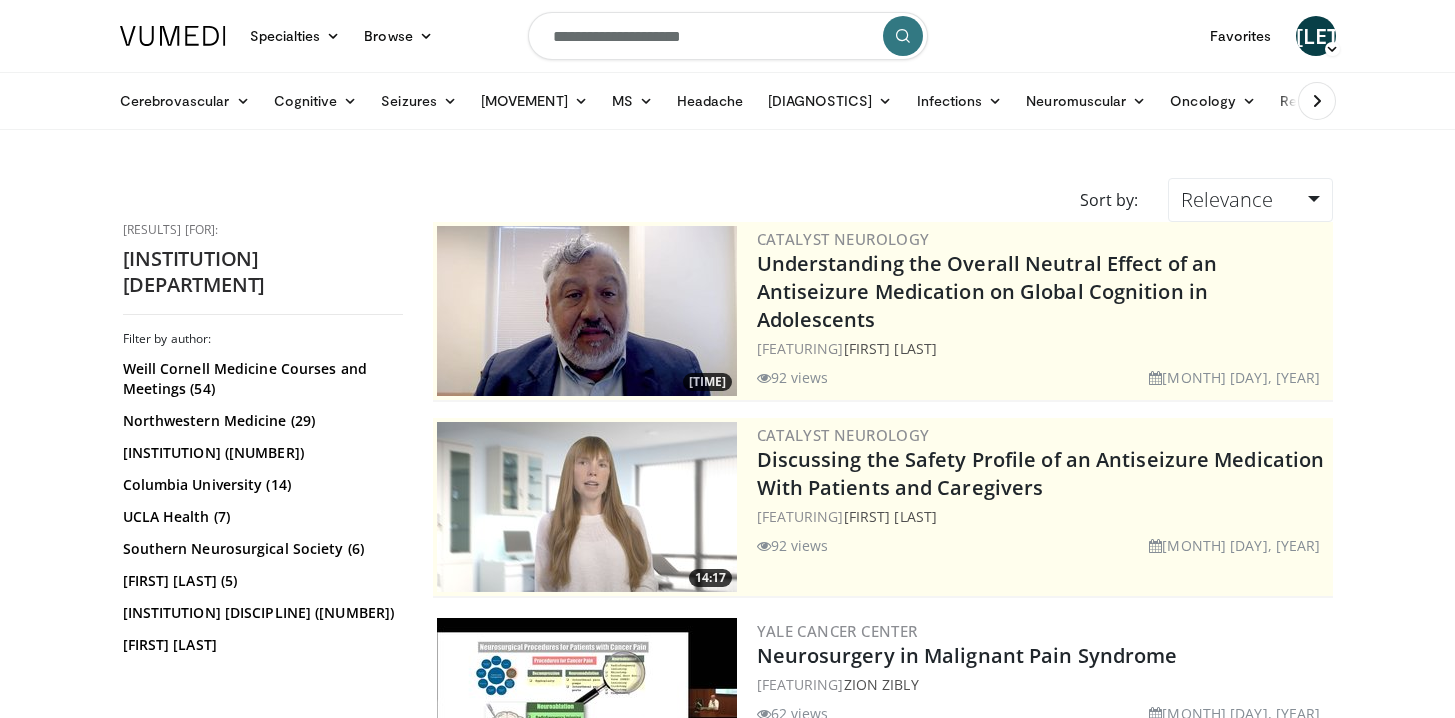 scroll, scrollTop: 0, scrollLeft: 0, axis: both 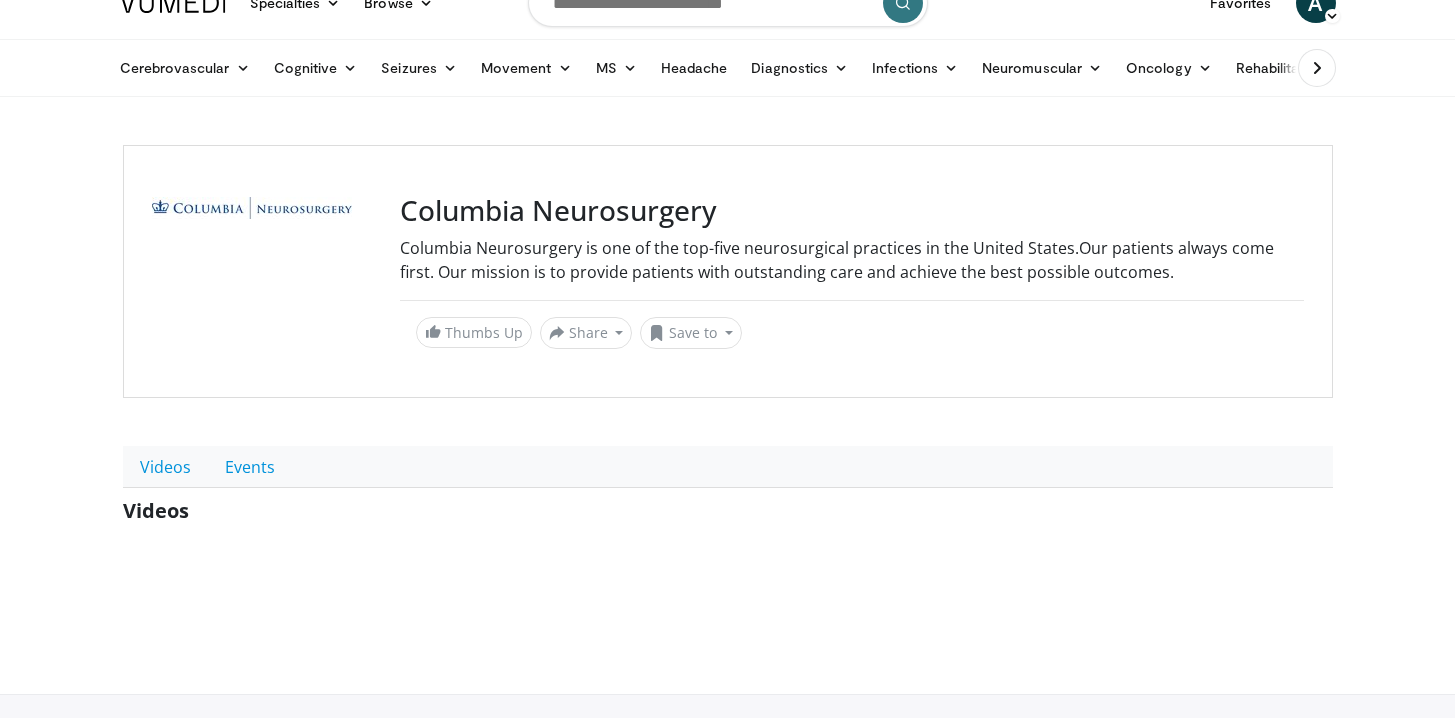 click on "Columbia Neurosurgery
Columbia Neurosurgery is one of the top-five neurosurgical practices in the United States.  Our patients always come first. Our mission is to provide patients with outstanding care and achieve the best possible outcomes.
Thumbs Up
Share Columbia Neurosurgery...
×
Enter one or more e-mail addresses, each in a new line
Message
Send
Close
Share
E-mail    ×" at bounding box center (728, 339) 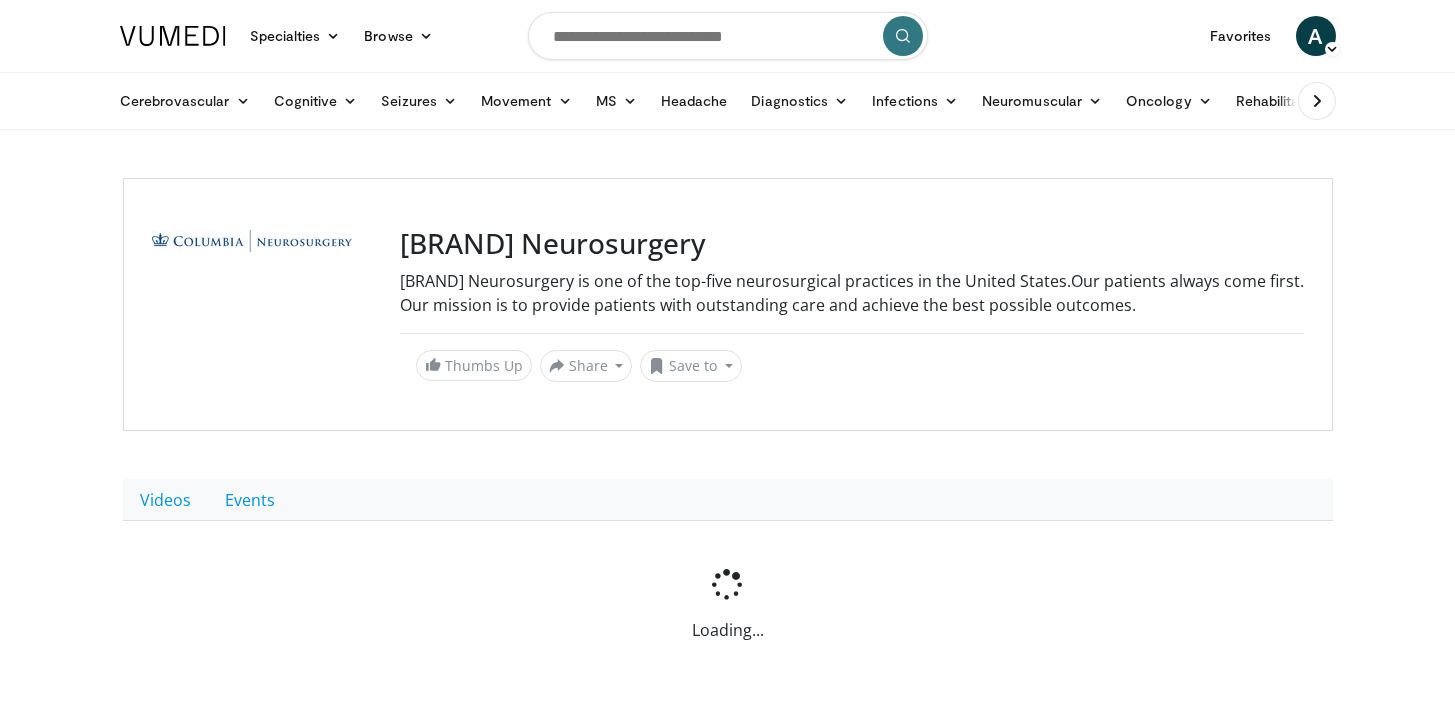 scroll, scrollTop: 33, scrollLeft: 0, axis: vertical 